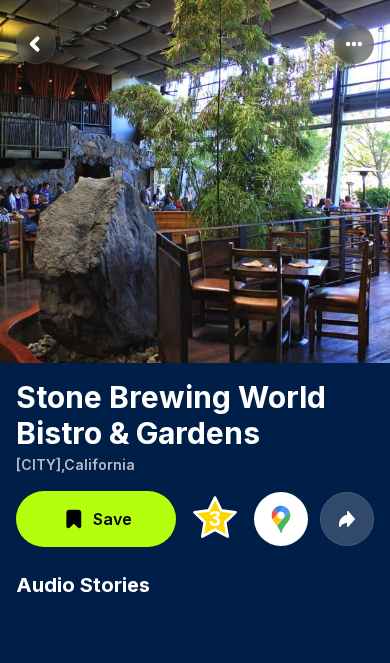 scroll, scrollTop: 117, scrollLeft: 0, axis: vertical 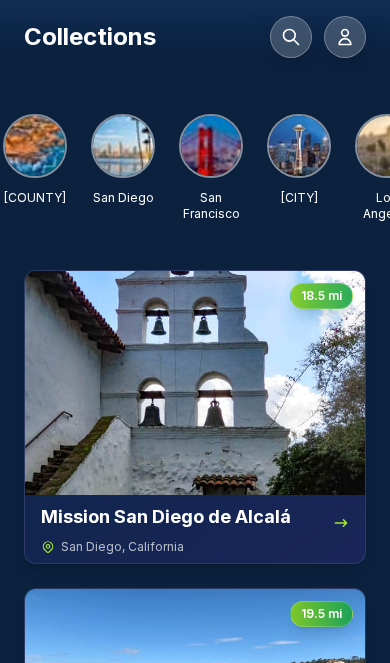 click at bounding box center (123, 146) 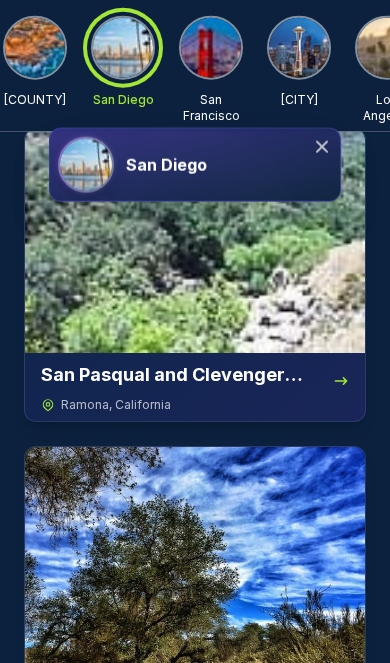 scroll, scrollTop: 3657, scrollLeft: 0, axis: vertical 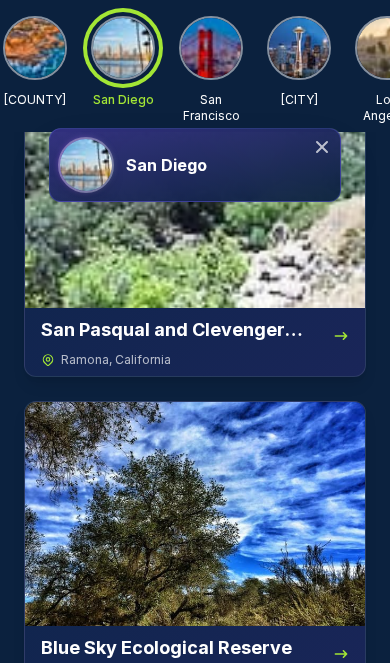 click on "San Diego" at bounding box center (229, 165) 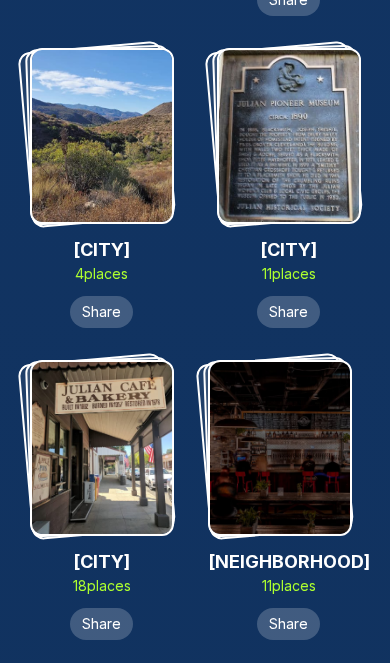 scroll, scrollTop: 6959, scrollLeft: 0, axis: vertical 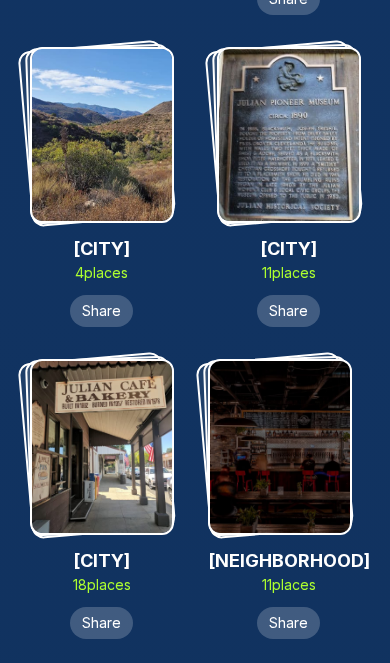 click at bounding box center [289, 135] 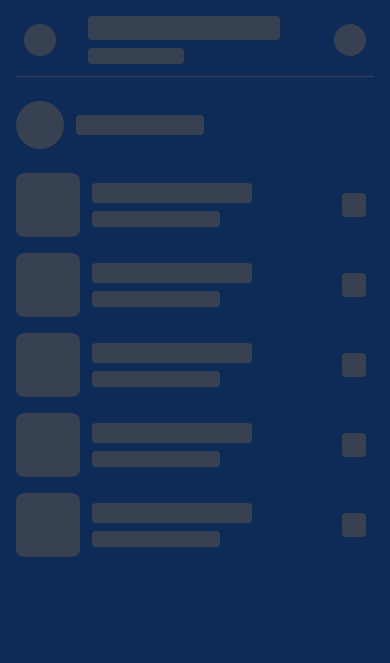 scroll, scrollTop: 0, scrollLeft: 0, axis: both 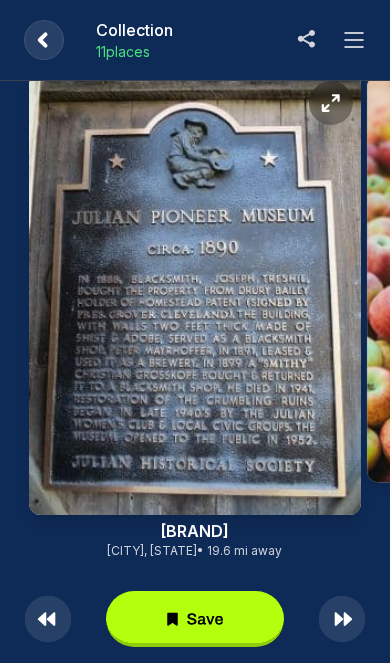 click at bounding box center (354, 40) 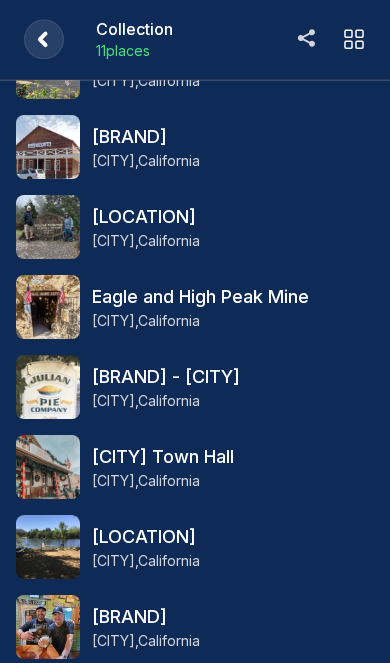 scroll, scrollTop: 220, scrollLeft: 0, axis: vertical 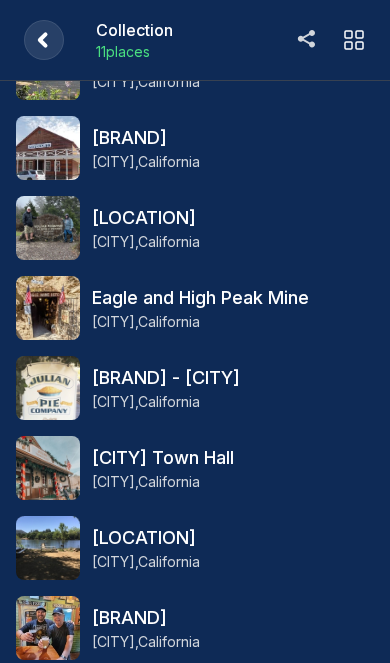 click 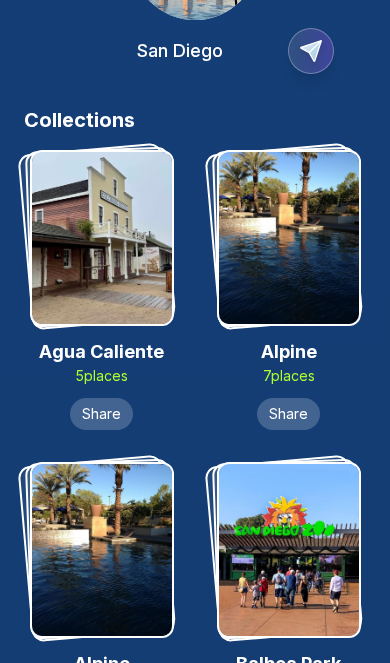scroll, scrollTop: 6926, scrollLeft: 0, axis: vertical 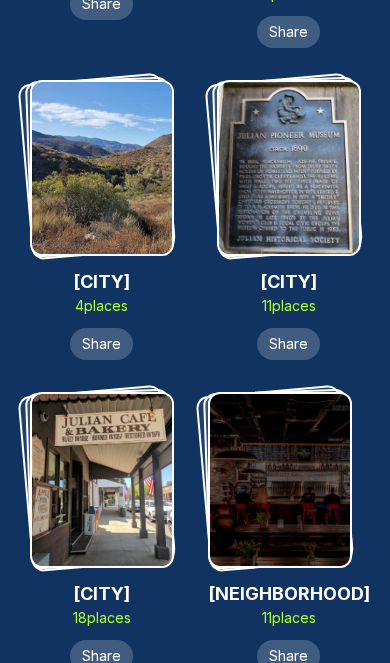 click at bounding box center (102, 480) 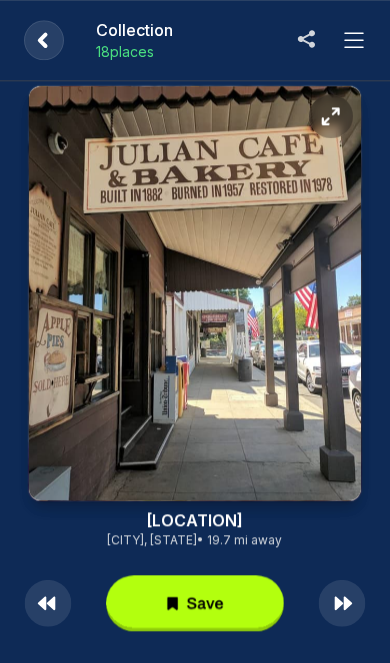 scroll, scrollTop: 0, scrollLeft: 0, axis: both 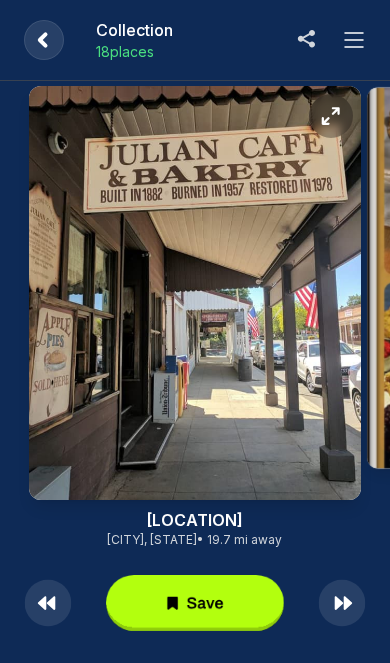 click 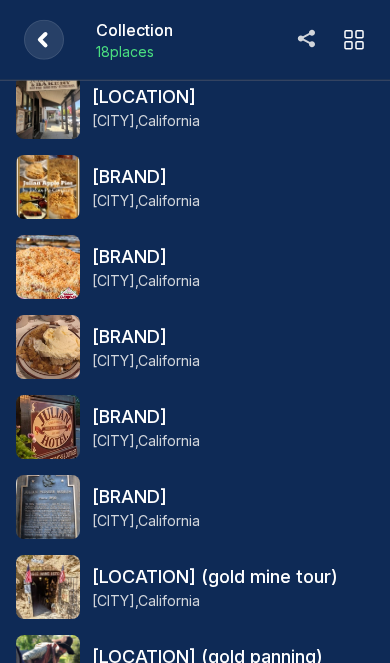 scroll, scrollTop: 0, scrollLeft: 0, axis: both 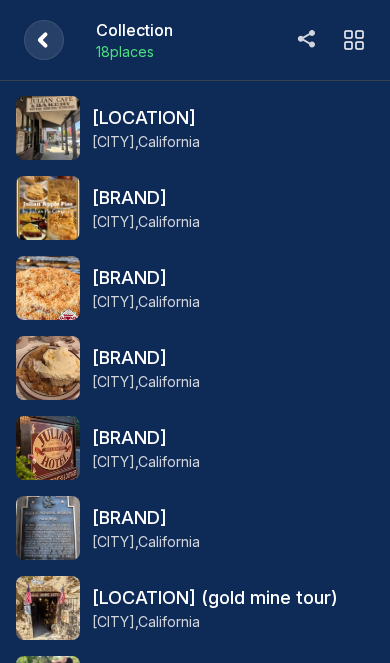 click 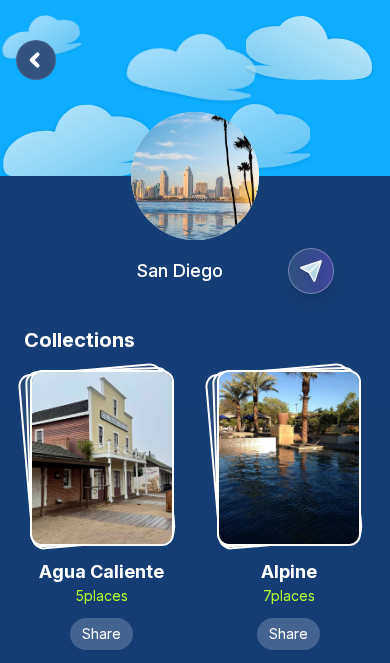 scroll, scrollTop: 6959, scrollLeft: 0, axis: vertical 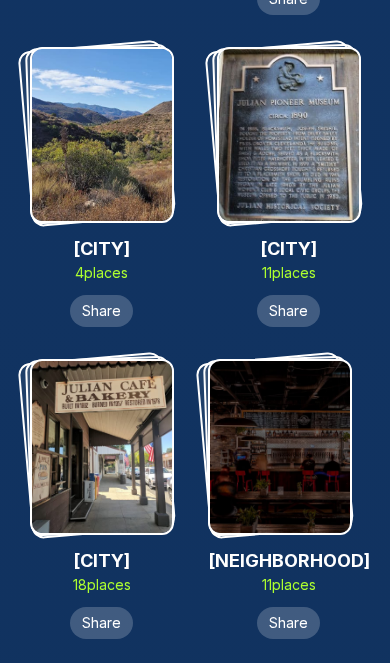 click at bounding box center [289, 135] 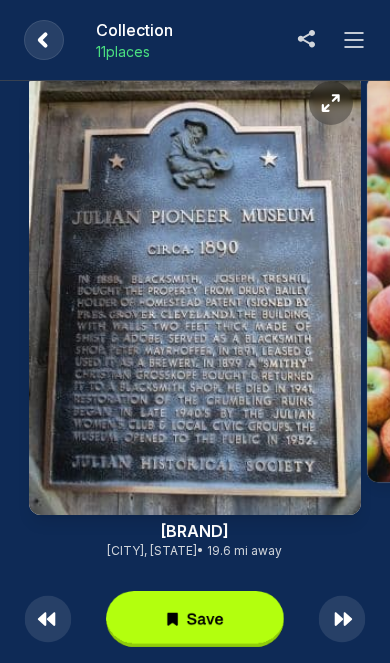 click 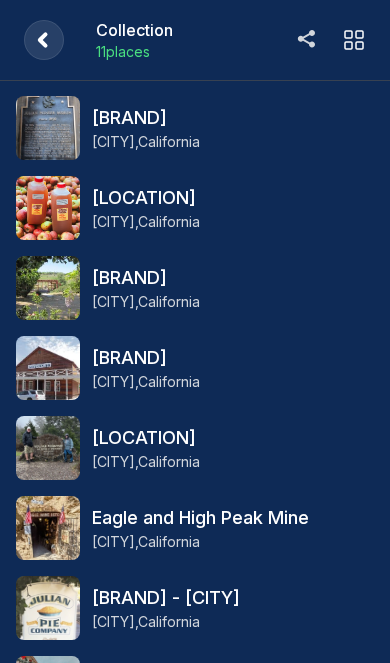 click 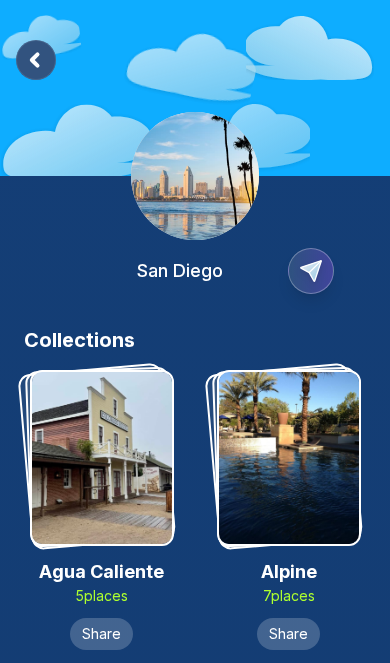 scroll, scrollTop: 6959, scrollLeft: 0, axis: vertical 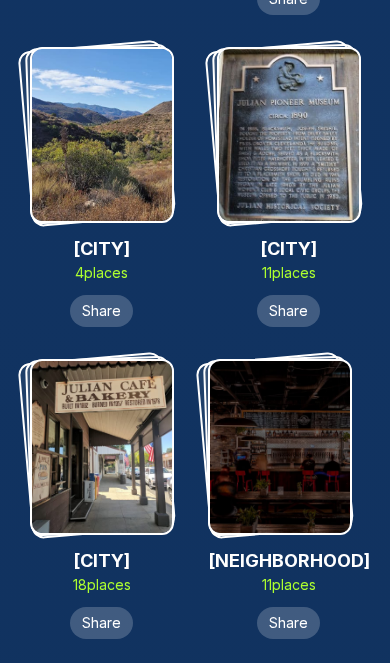 click at bounding box center (102, 447) 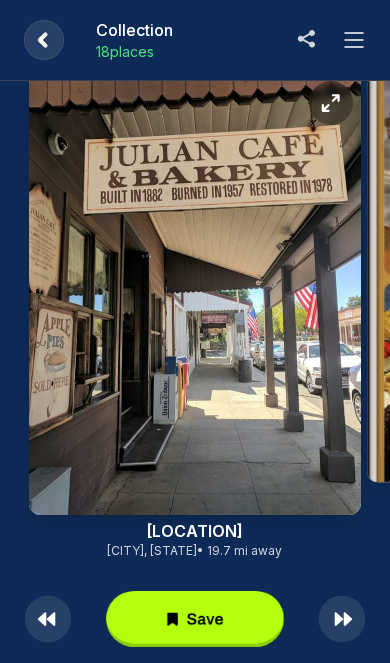 click 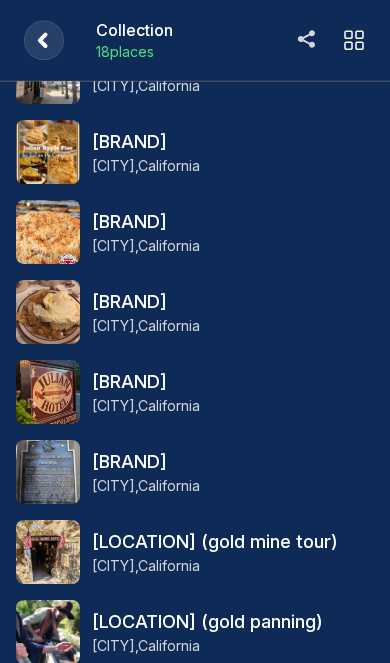 scroll, scrollTop: 0, scrollLeft: 0, axis: both 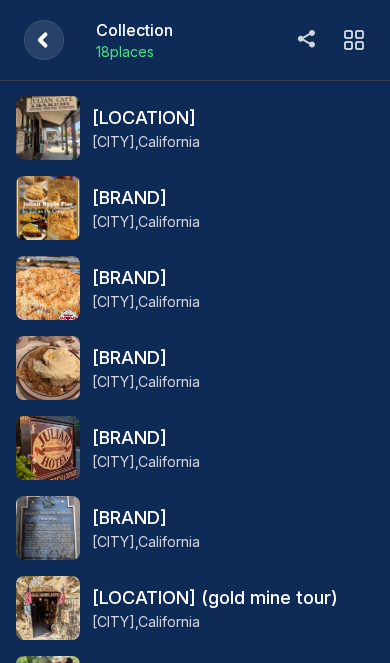 click 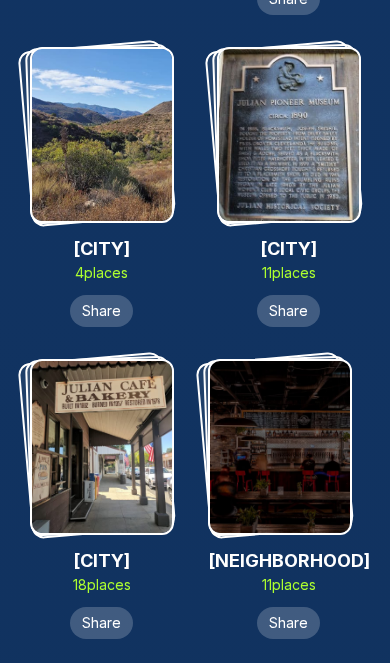 click at bounding box center [289, 135] 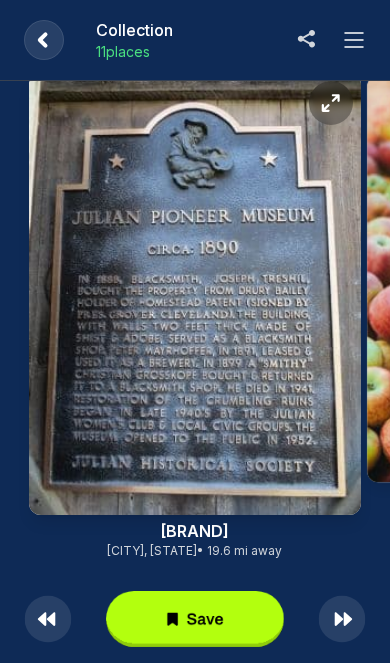 click 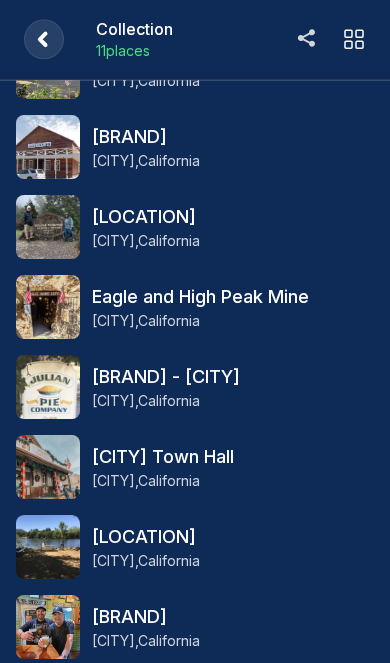 scroll, scrollTop: 220, scrollLeft: 0, axis: vertical 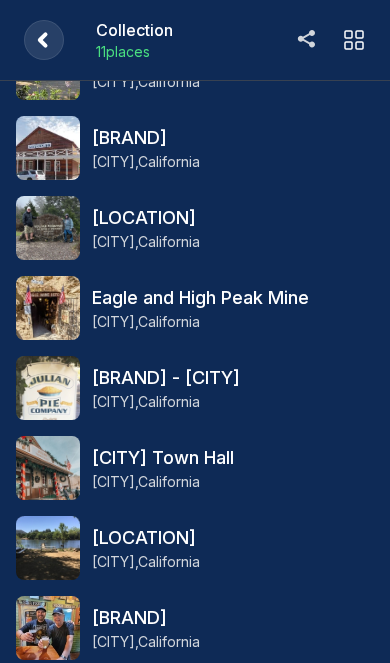 click at bounding box center [44, 40] 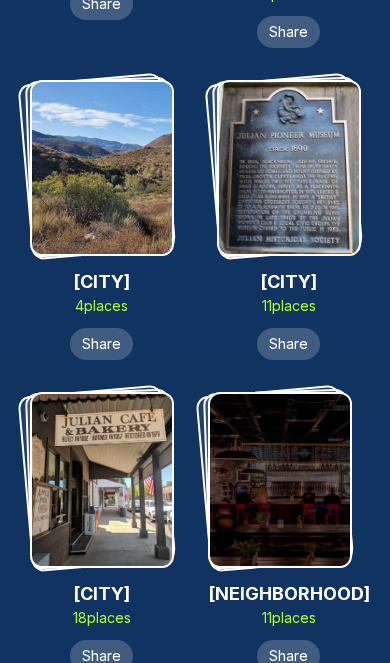 click at bounding box center [102, 480] 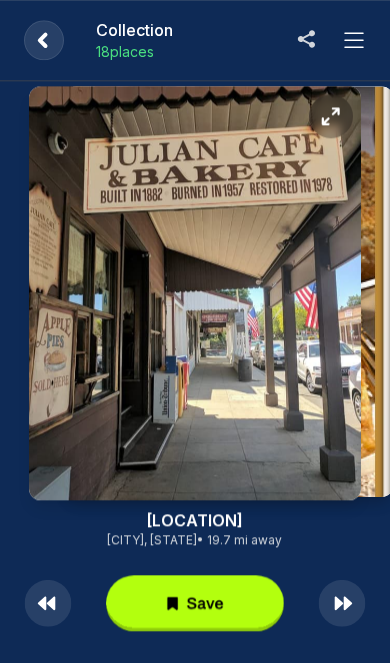 scroll, scrollTop: 0, scrollLeft: 0, axis: both 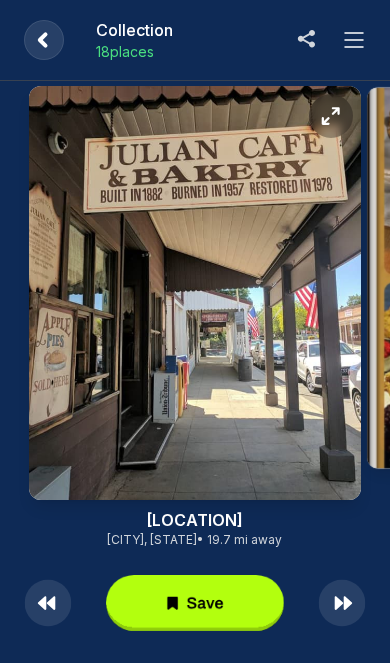 click 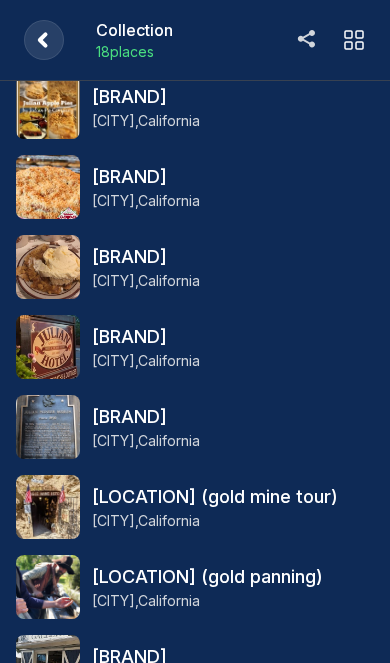 scroll, scrollTop: 0, scrollLeft: 0, axis: both 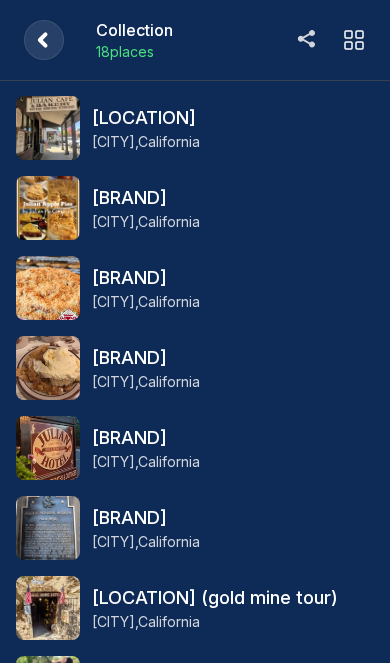 click at bounding box center (44, 40) 